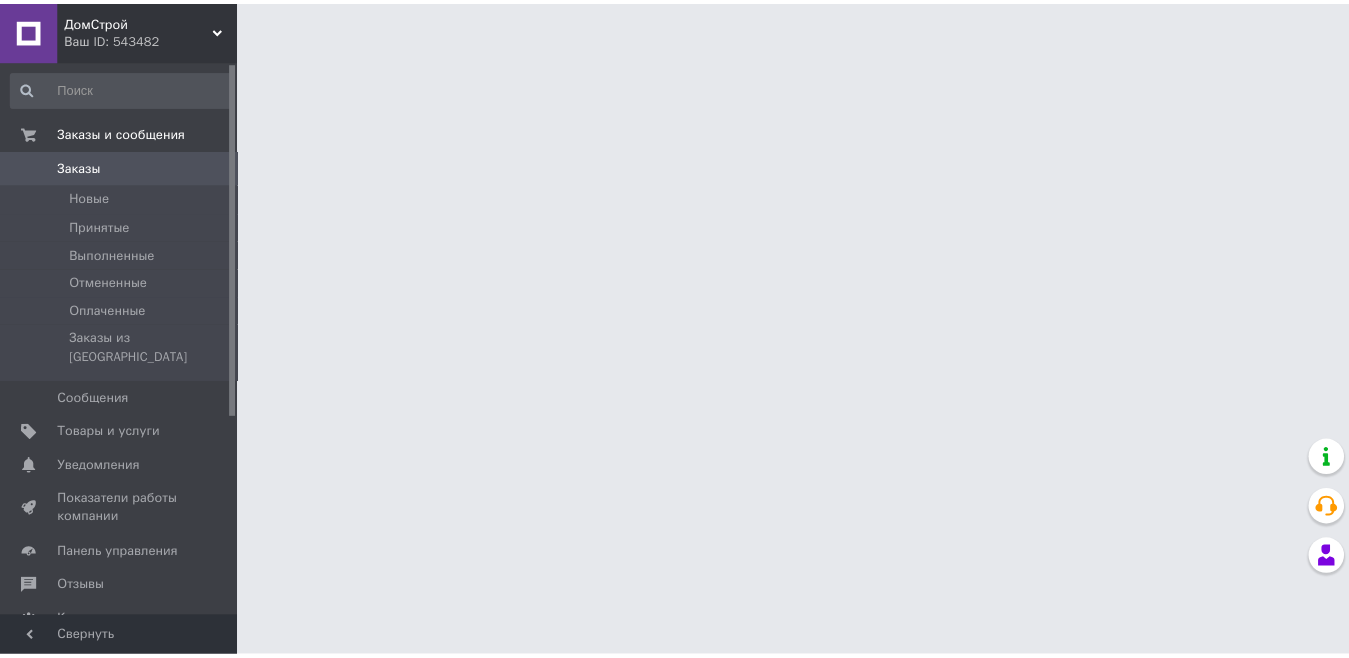 scroll, scrollTop: 0, scrollLeft: 0, axis: both 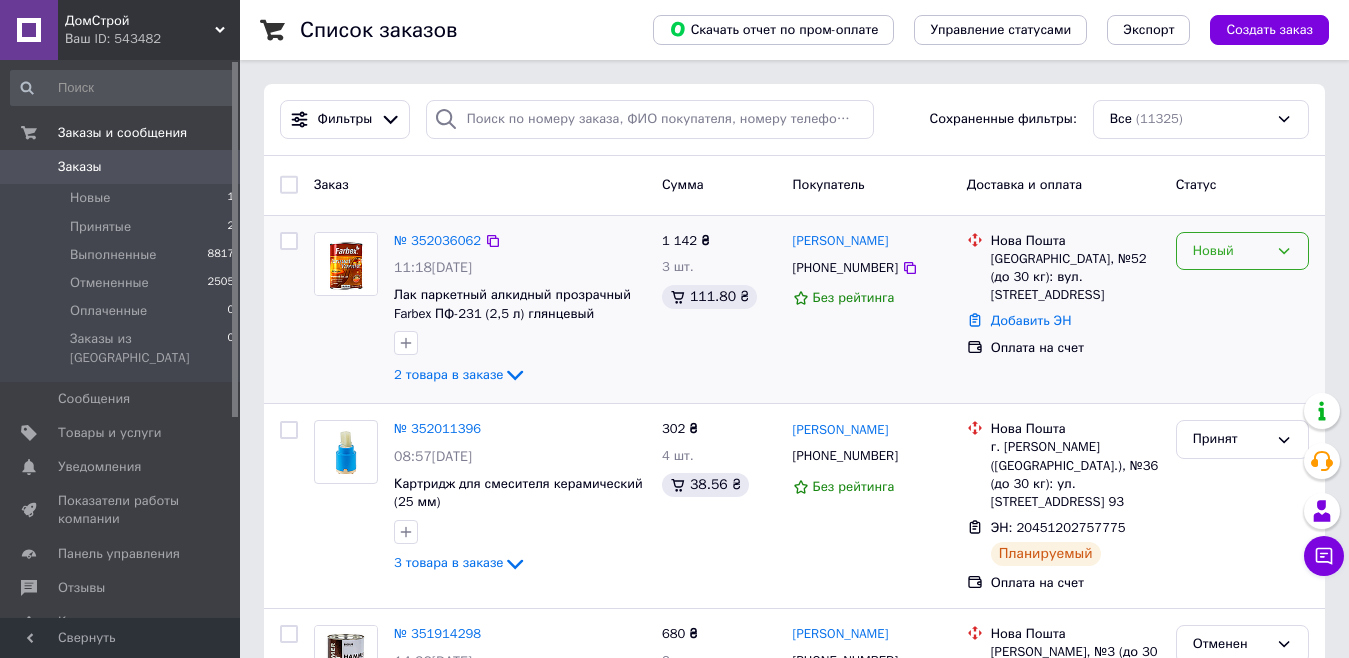 click on "Новый" at bounding box center [1242, 251] 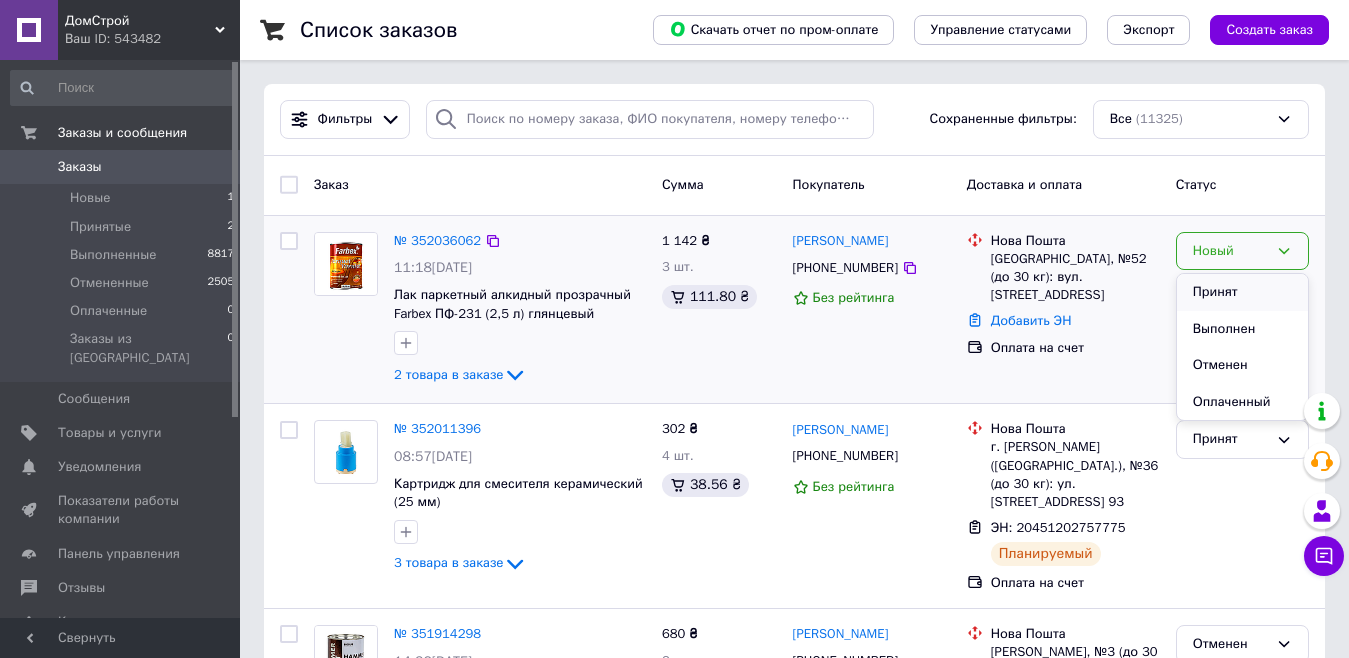 click on "Принят" at bounding box center [1242, 292] 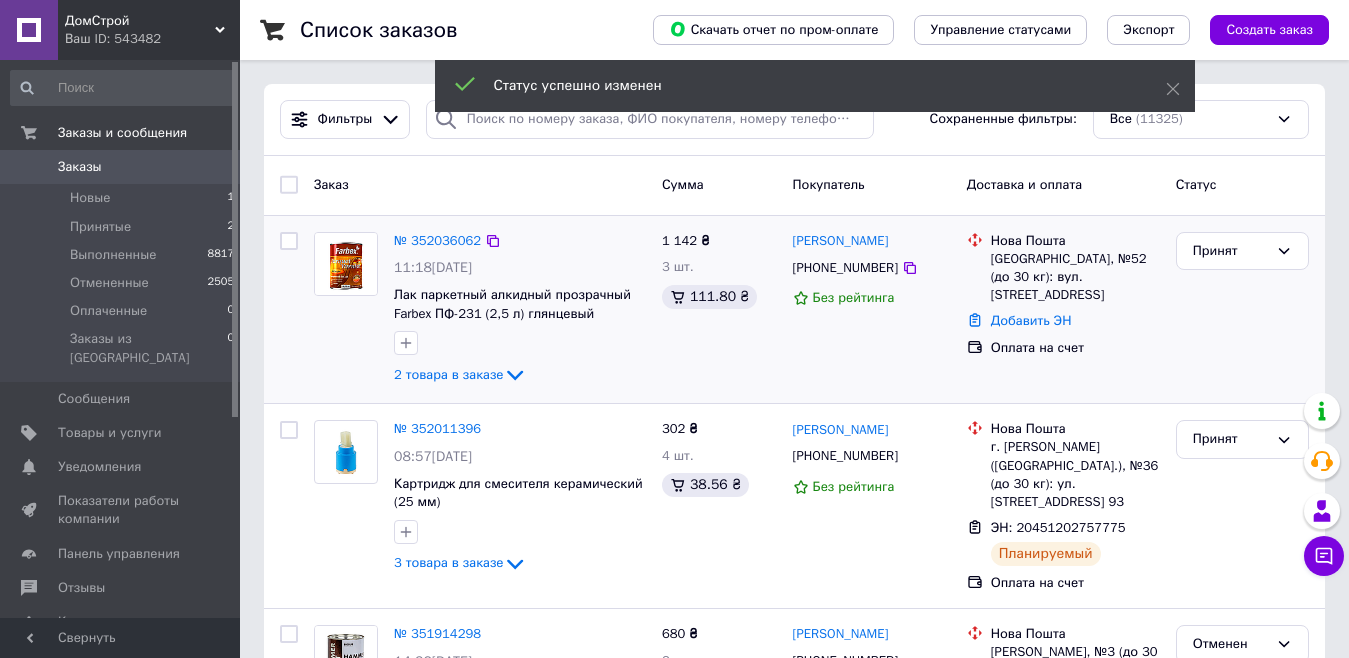 click on "2 товара в заказе" at bounding box center (448, 374) 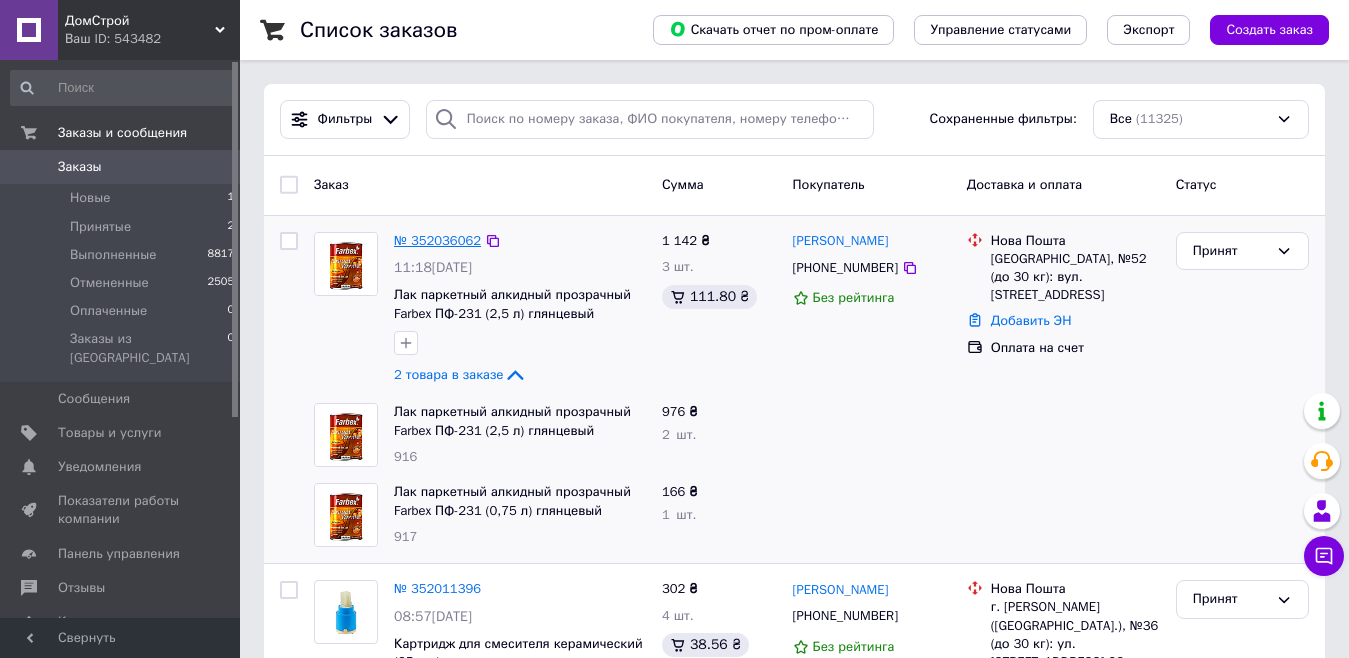 click on "№ 352036062" at bounding box center (437, 240) 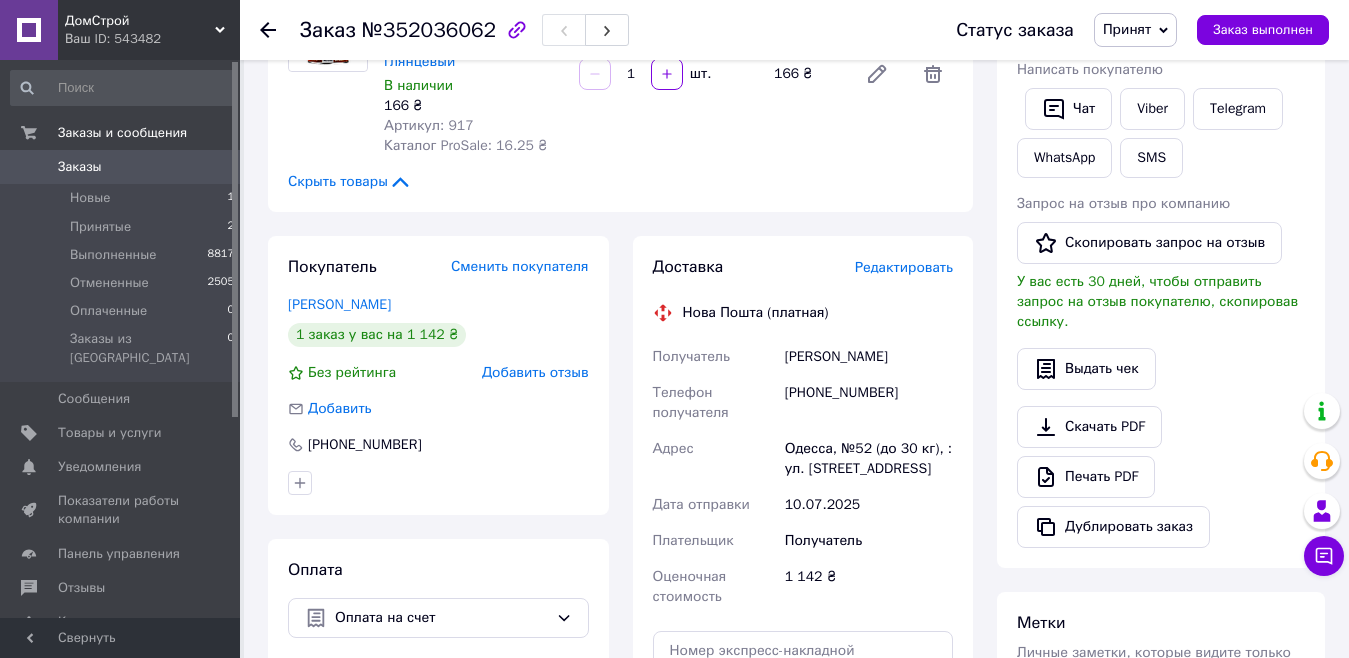 scroll, scrollTop: 400, scrollLeft: 0, axis: vertical 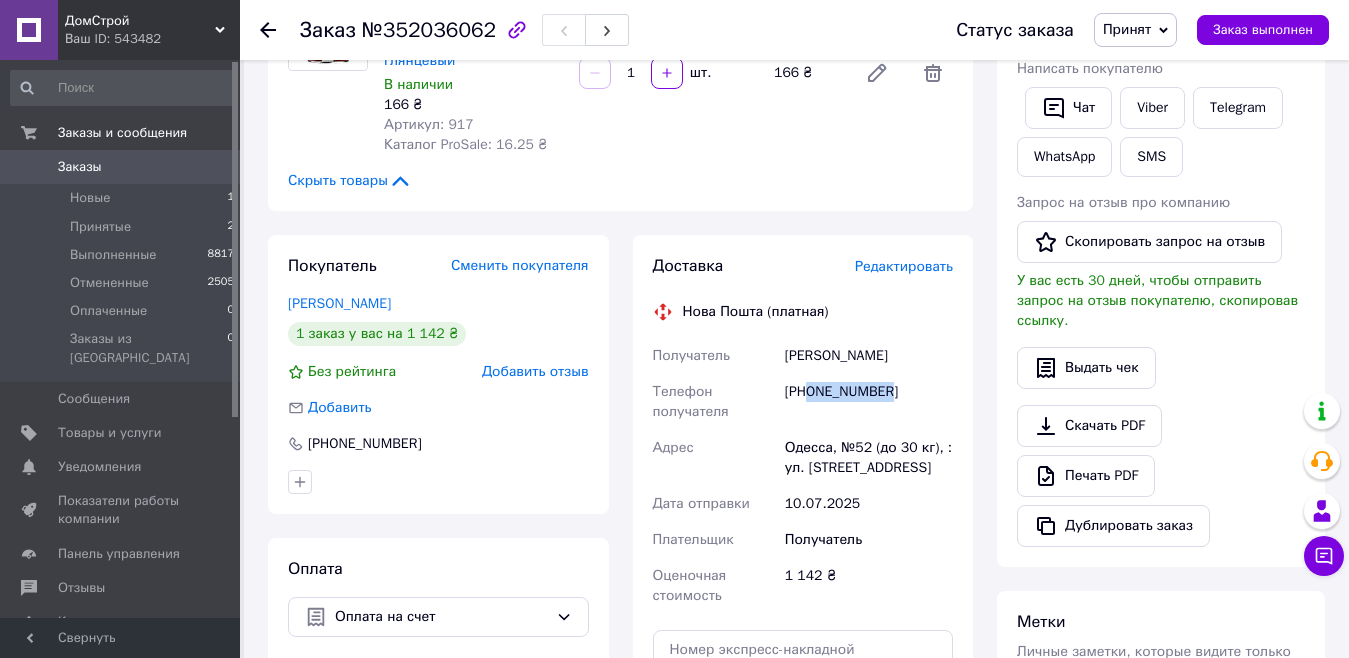 drag, startPoint x: 893, startPoint y: 369, endPoint x: 808, endPoint y: 375, distance: 85.2115 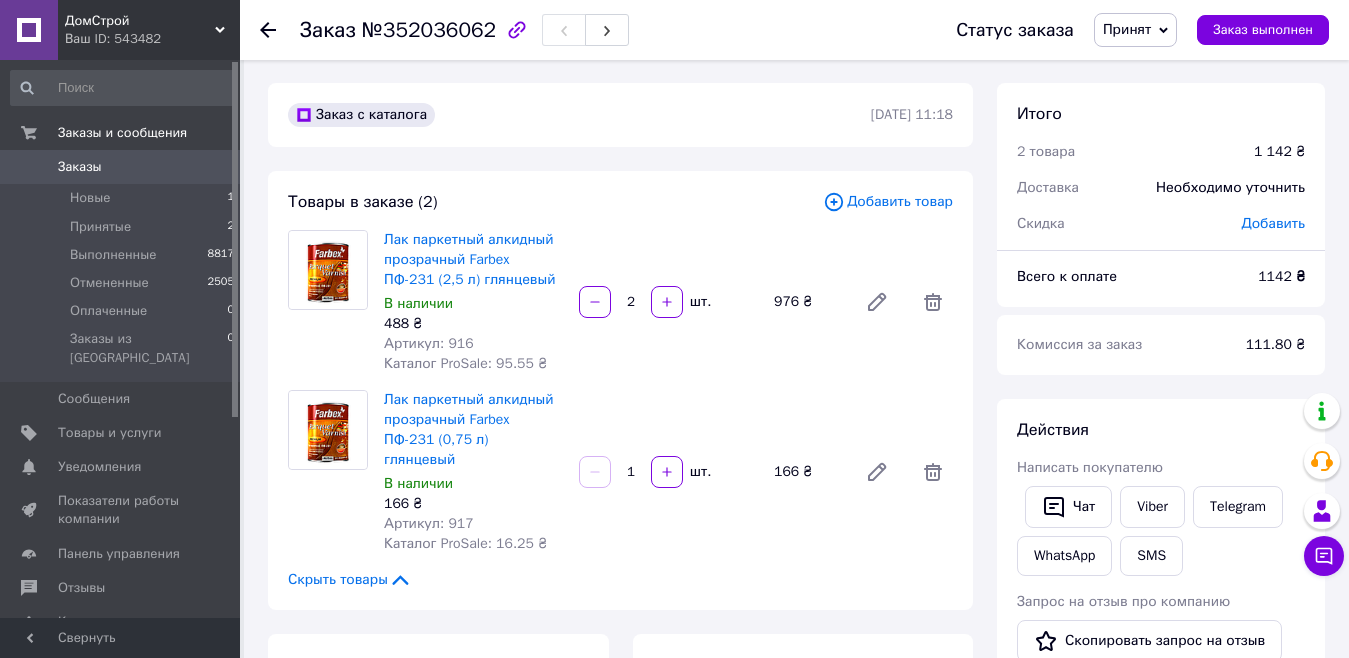 scroll, scrollTop: 0, scrollLeft: 0, axis: both 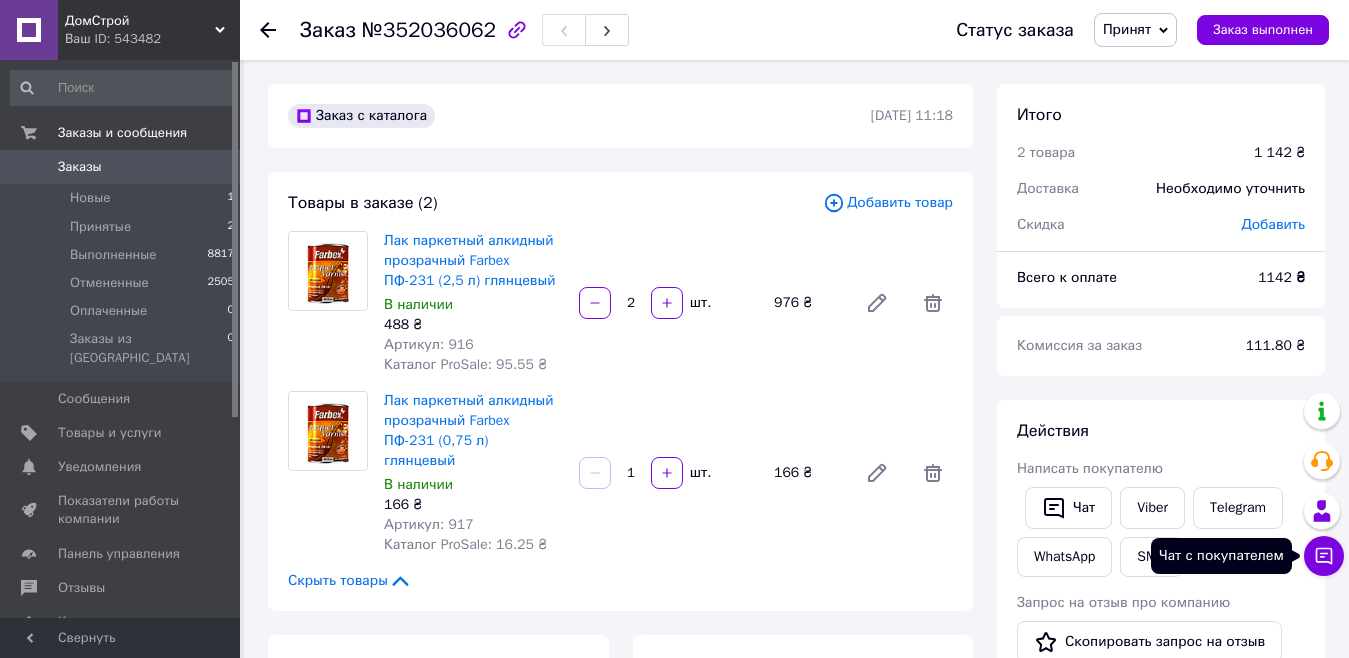 click on "Чат с покупателем" at bounding box center [1324, 556] 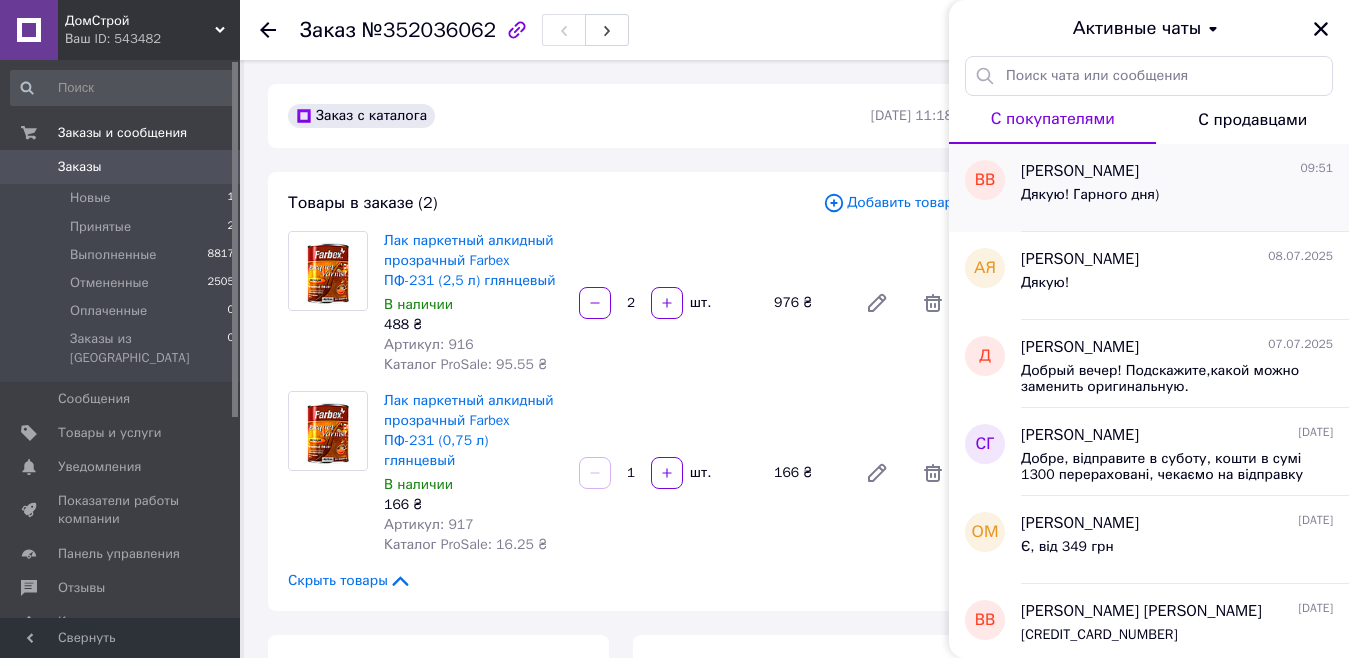 click on "Дякую! Гарного дня)" at bounding box center (1177, 199) 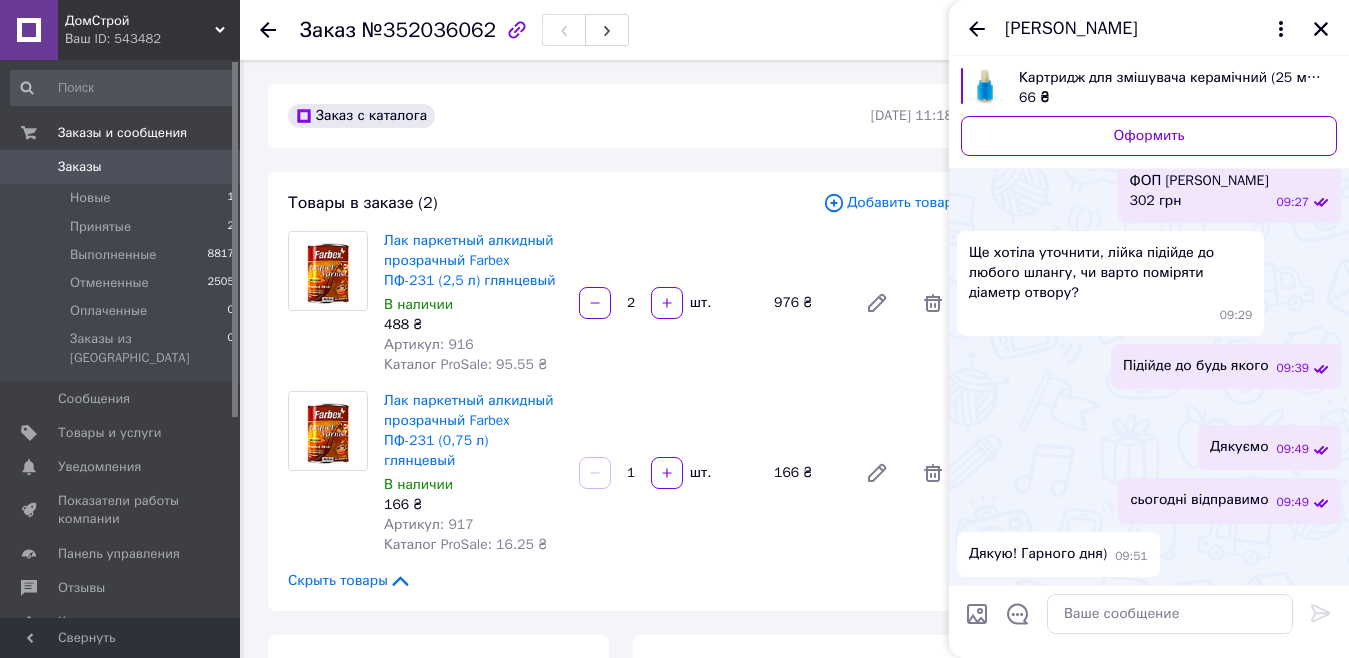 scroll, scrollTop: 1519, scrollLeft: 0, axis: vertical 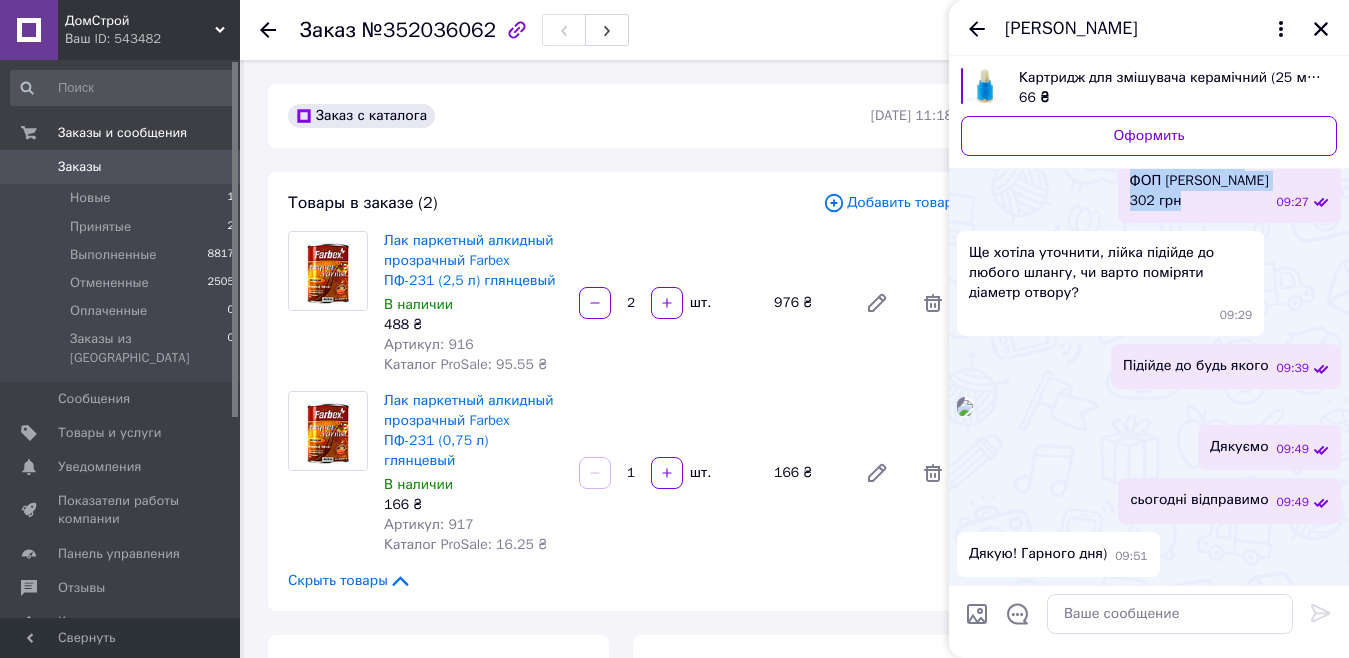 drag, startPoint x: 1163, startPoint y: 252, endPoint x: 1146, endPoint y: 296, distance: 47.169907 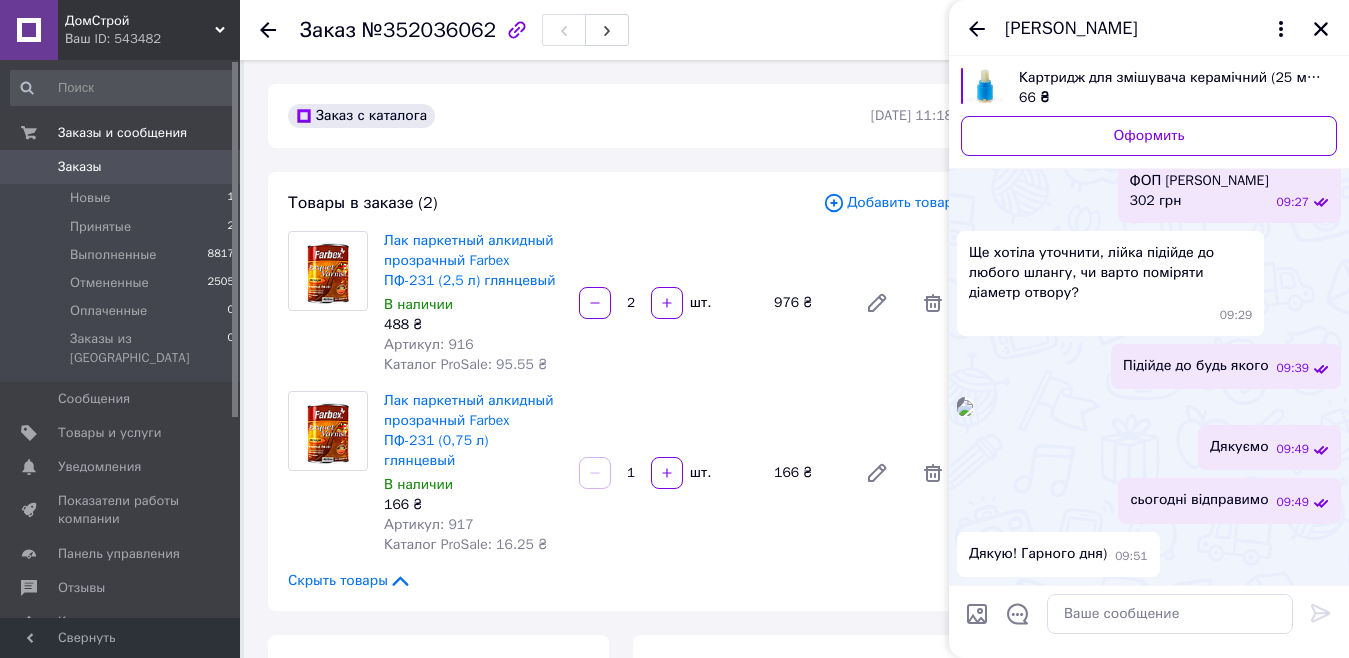 click on "Лак паркетный алкидный прозрачный Farbex ПФ-231 (0,75 л) глянцевый В наличии 166 ₴ Артикул: 917 Каталог ProSale: 16.25 ₴  1   шт. 166 ₴" at bounding box center [668, 473] 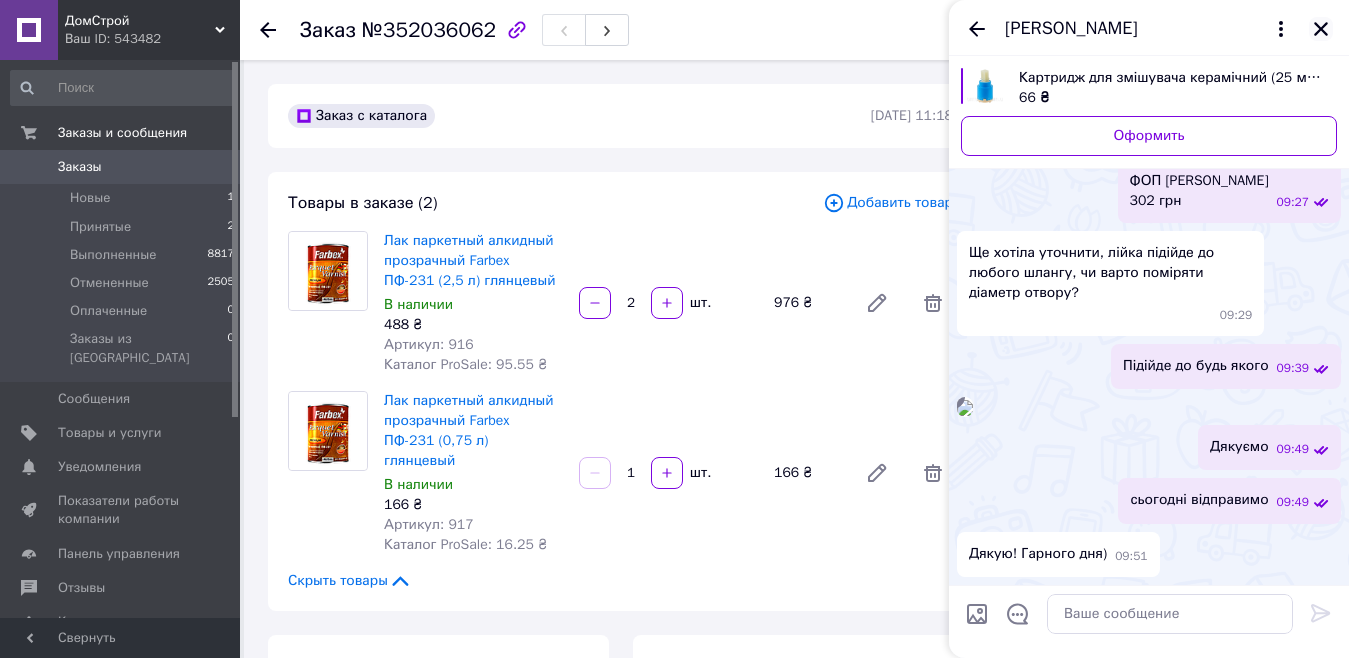 click 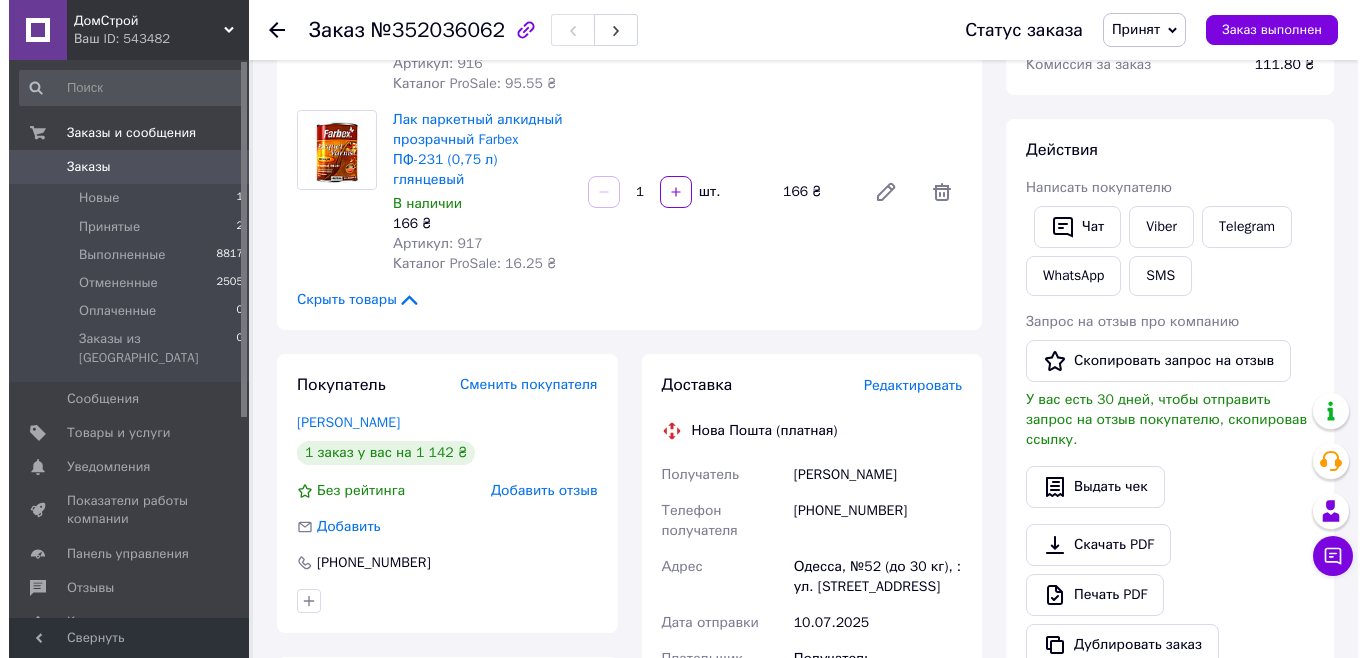scroll, scrollTop: 400, scrollLeft: 0, axis: vertical 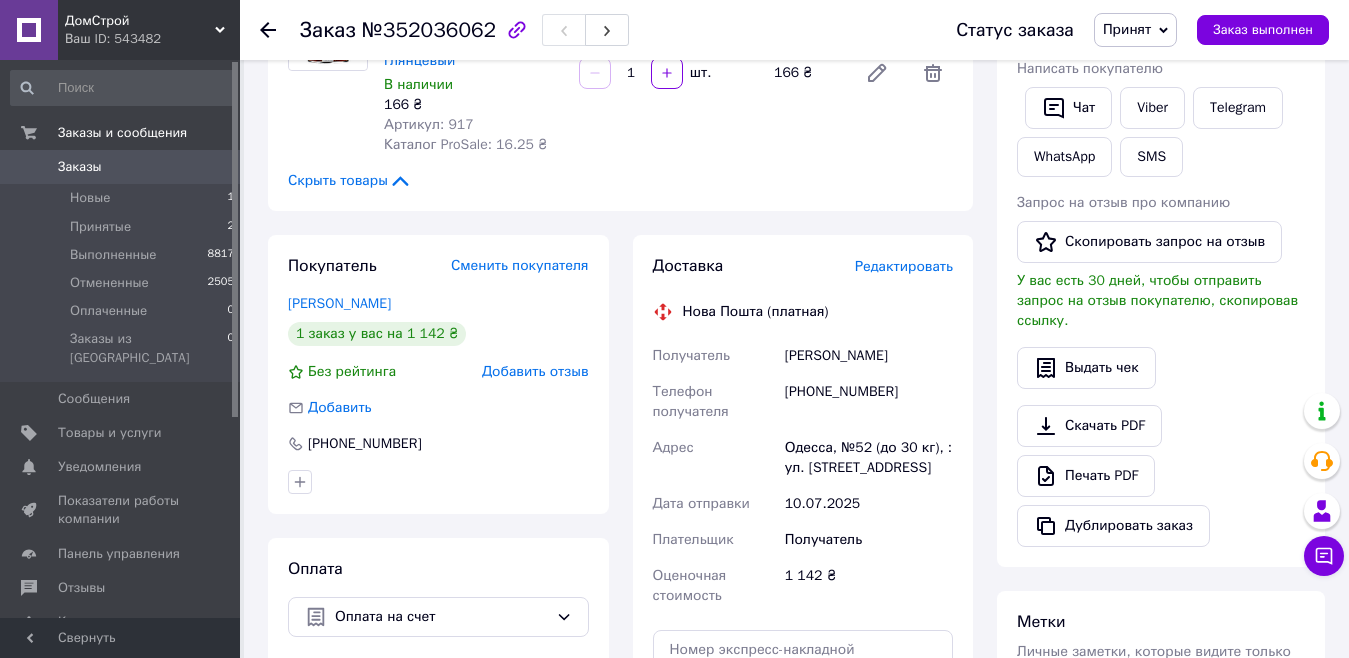 click on "Редактировать" at bounding box center [904, 266] 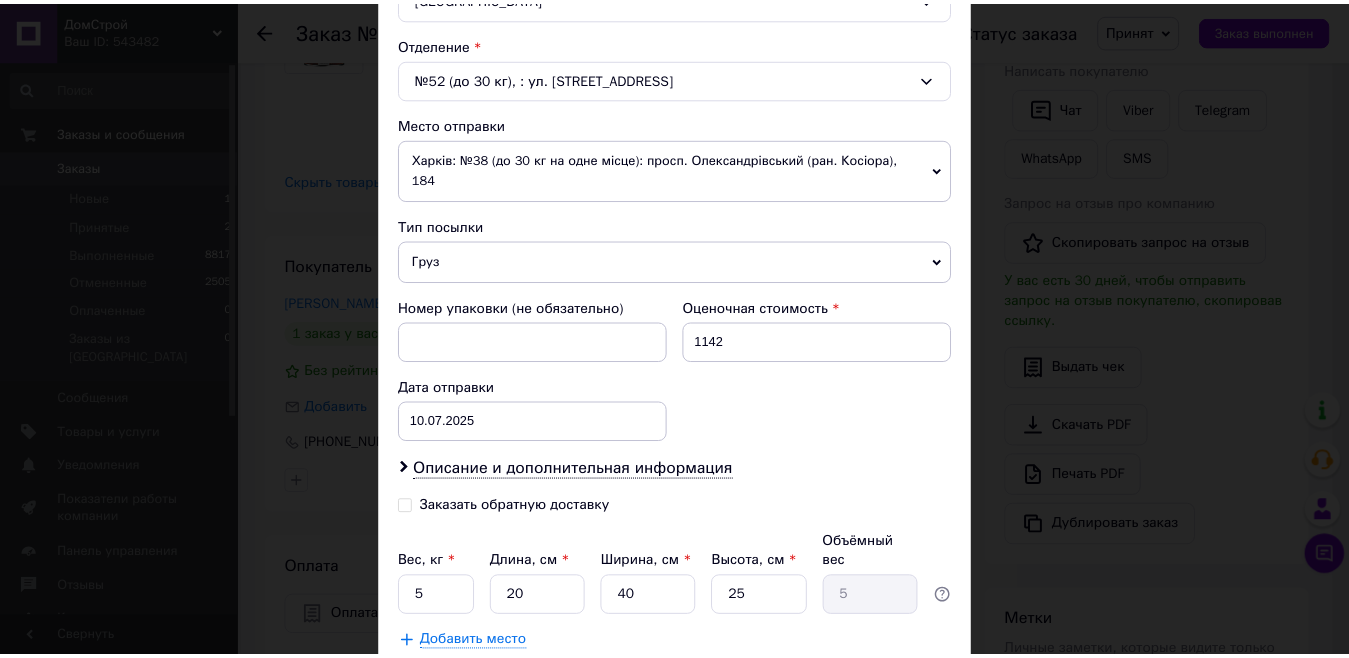 scroll, scrollTop: 706, scrollLeft: 0, axis: vertical 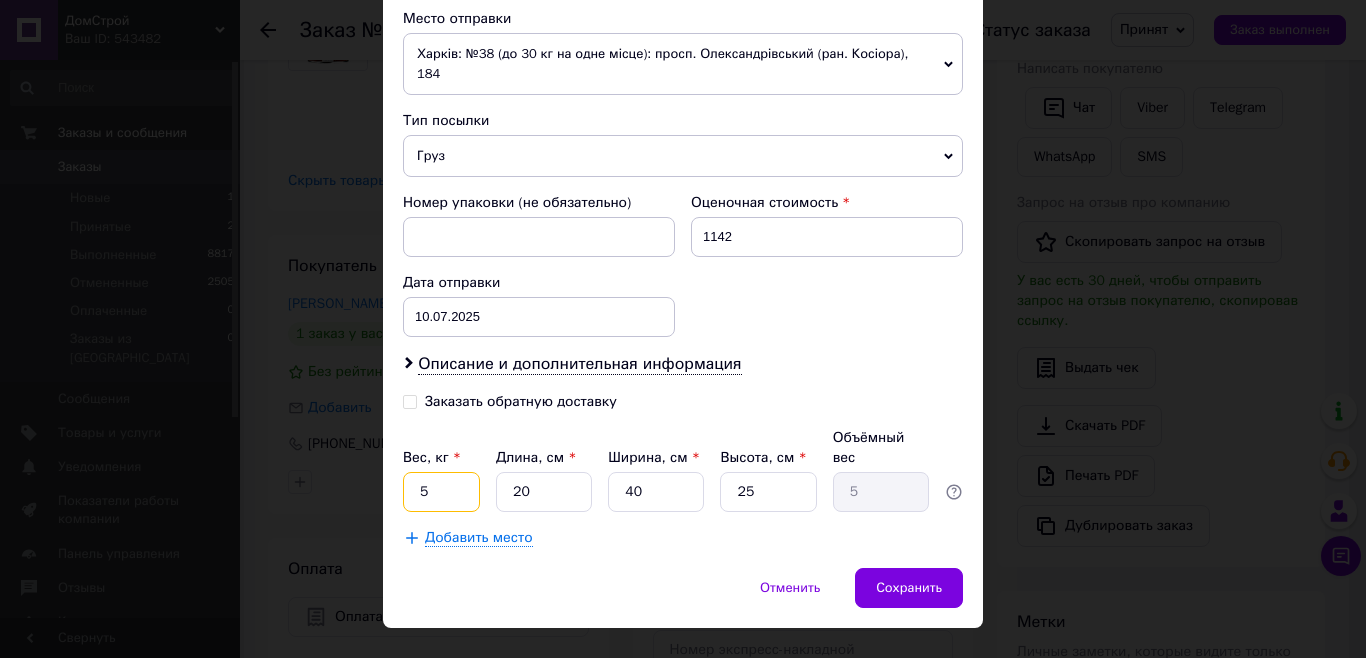 click on "5" at bounding box center [441, 492] 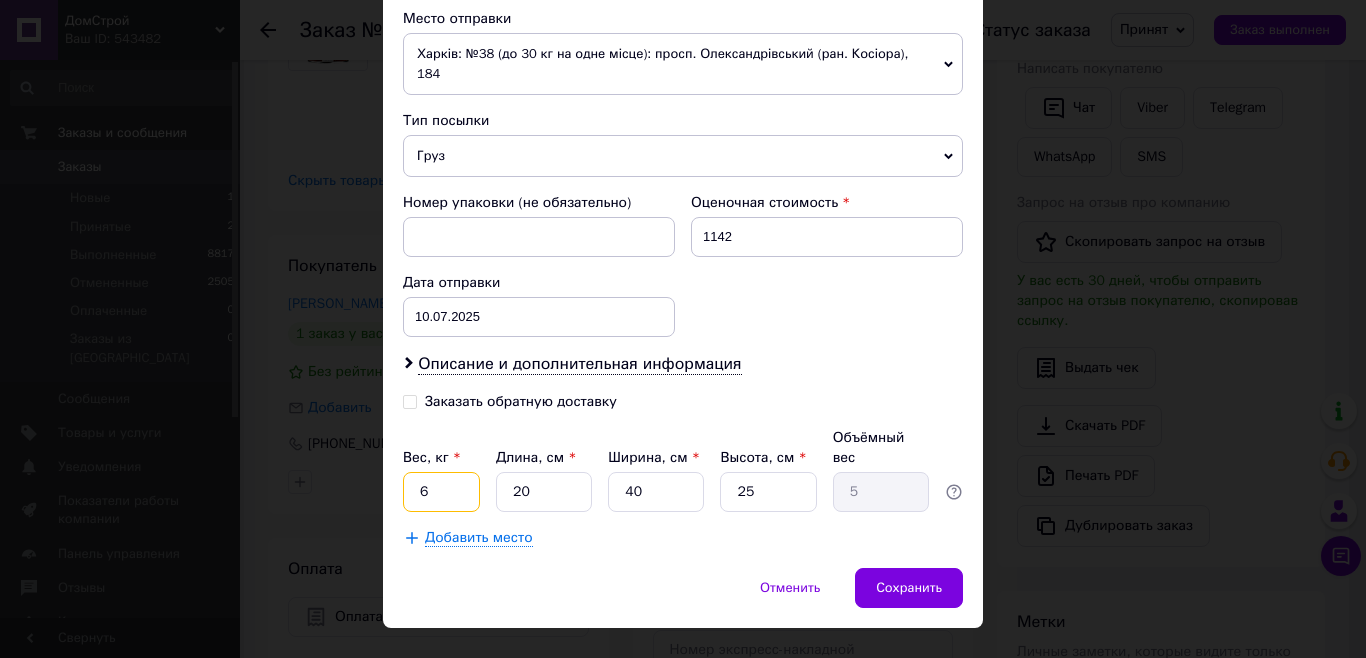 type on "6" 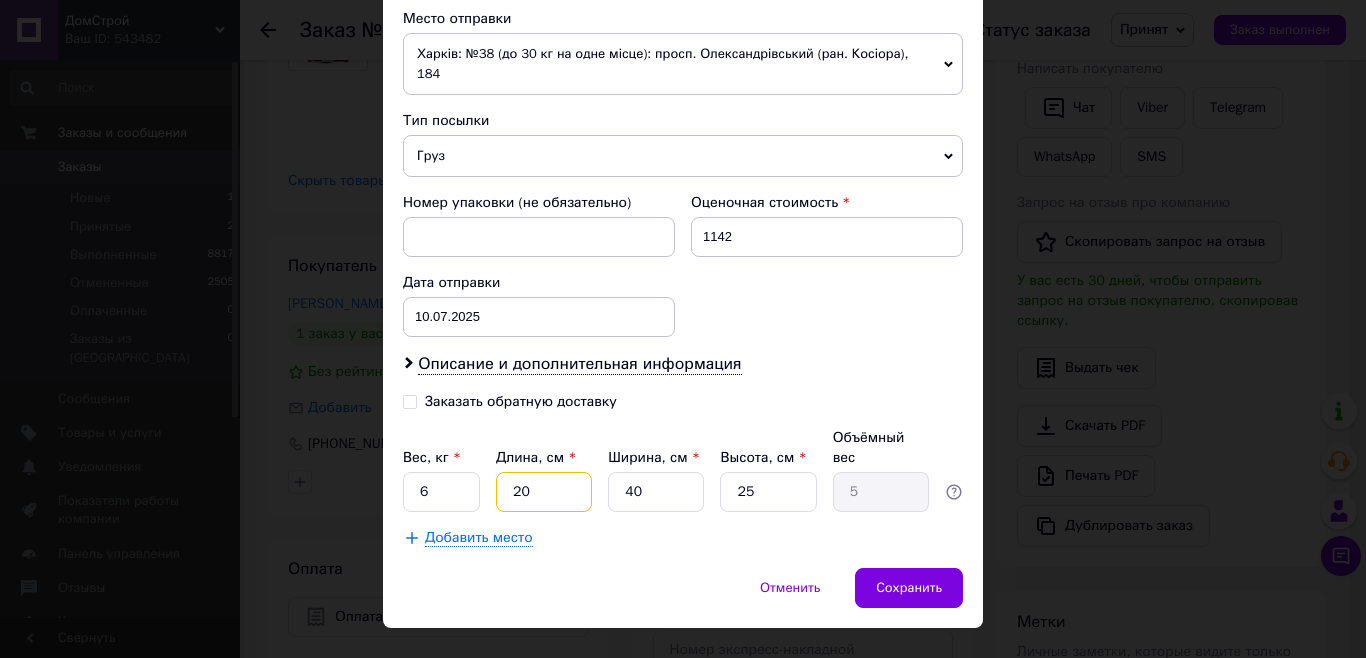 click on "20" at bounding box center [544, 492] 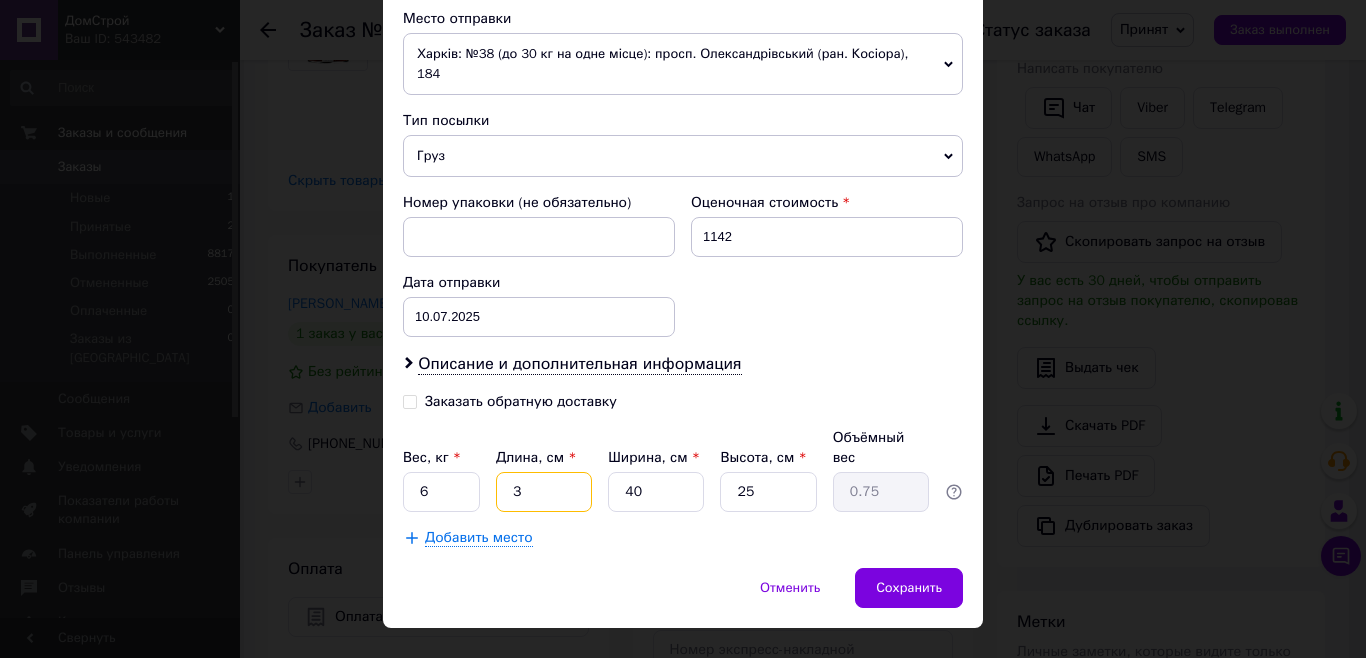 type on "30" 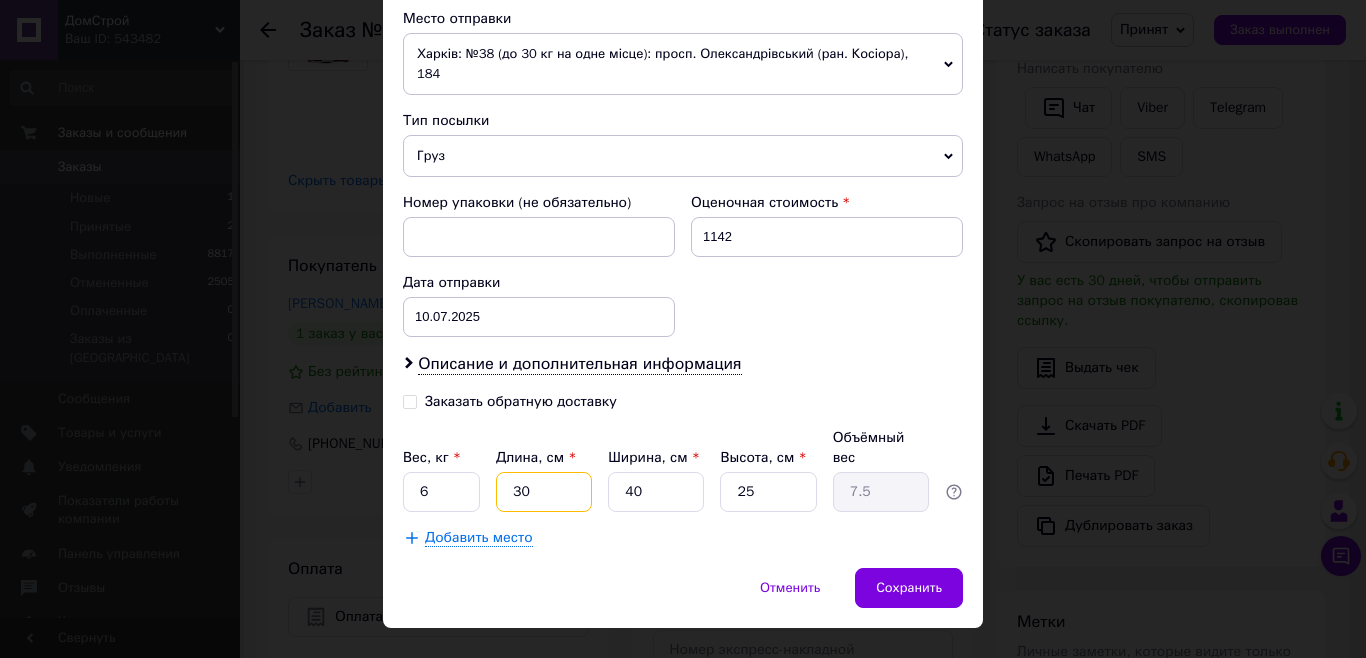 type on "30" 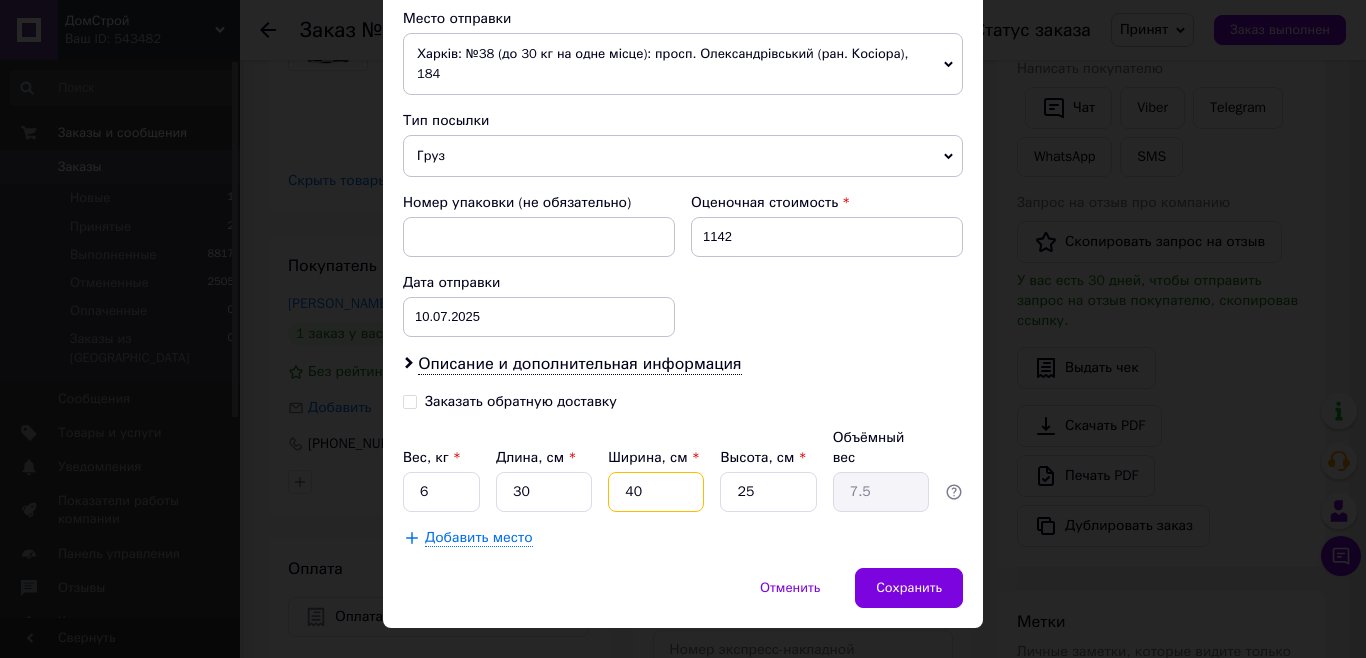 click on "40" at bounding box center [656, 492] 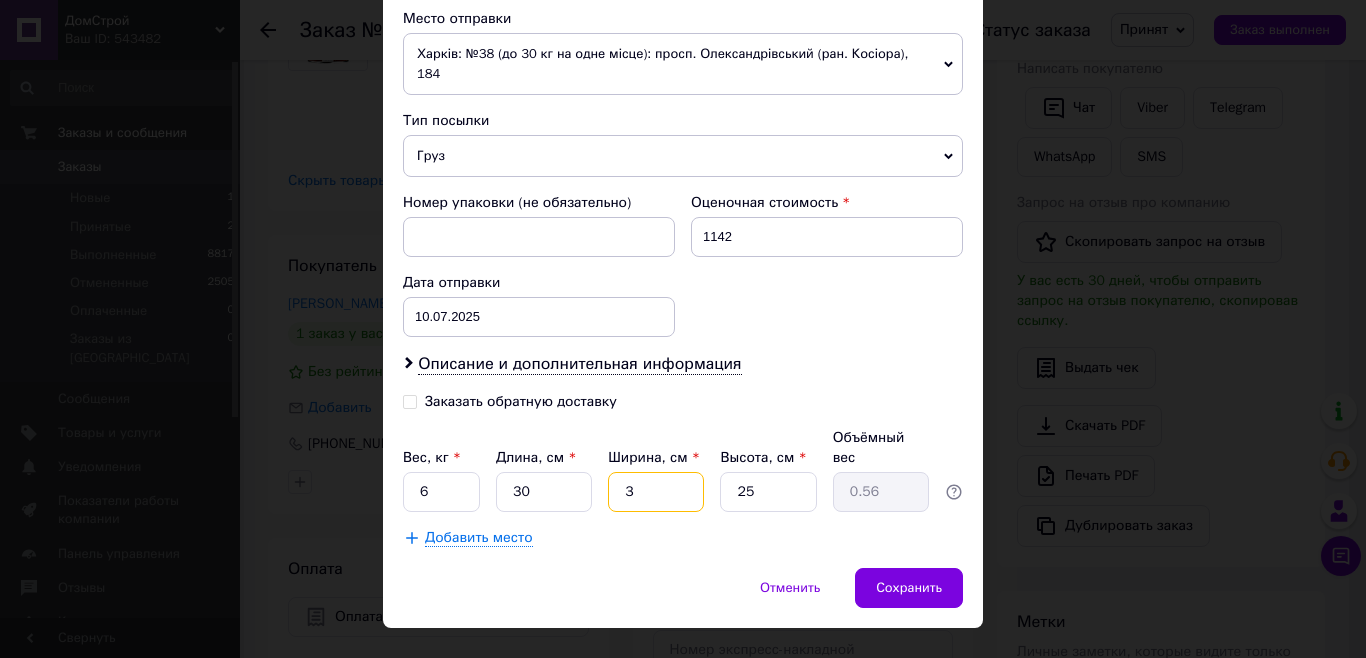 type on "30" 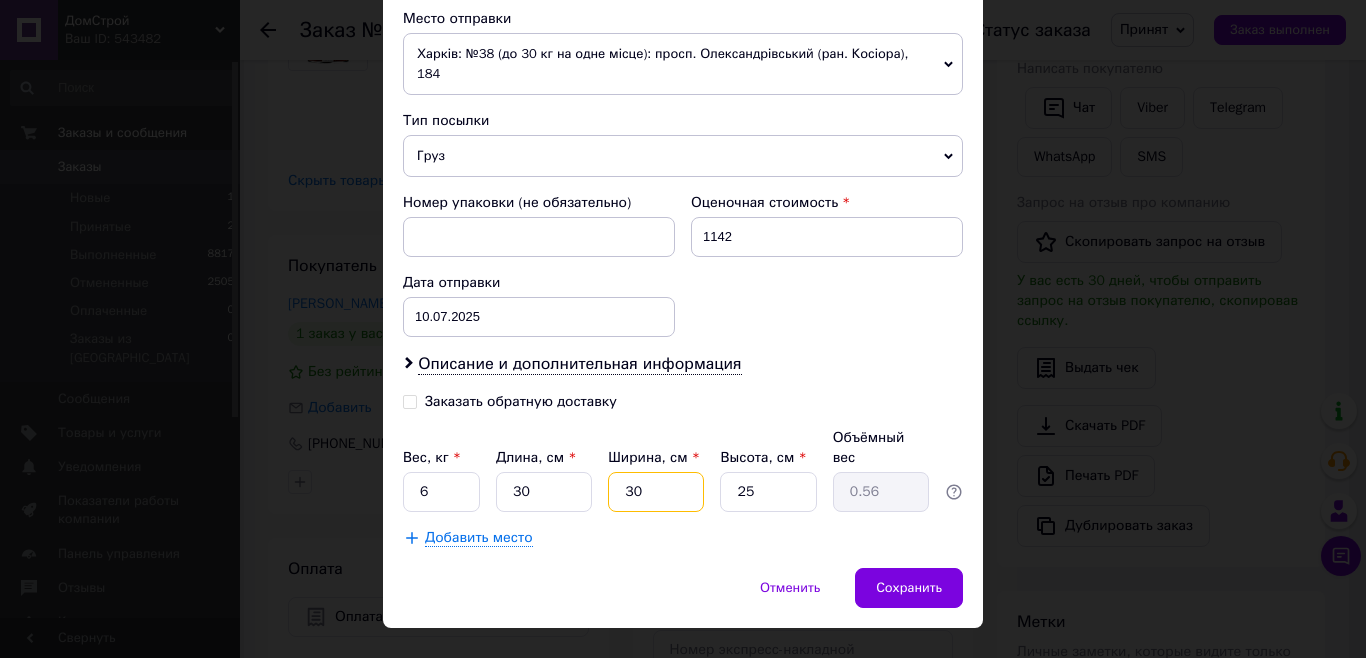 type on "5.63" 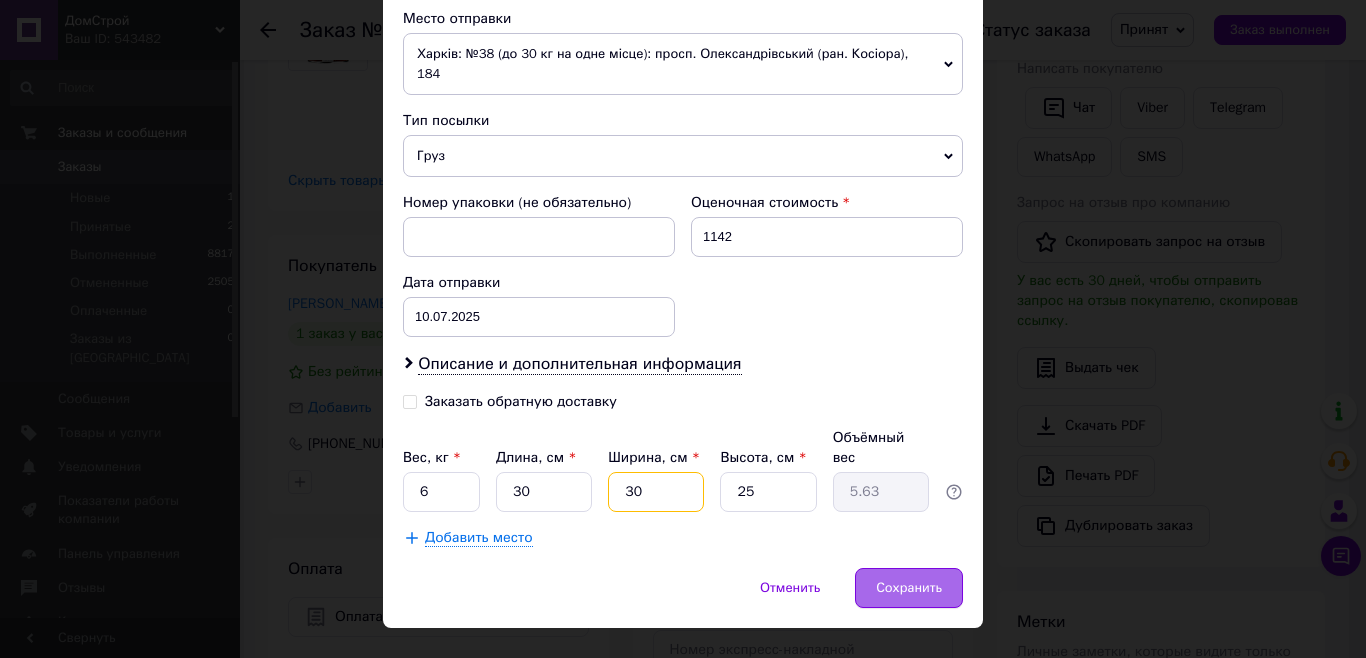 type on "30" 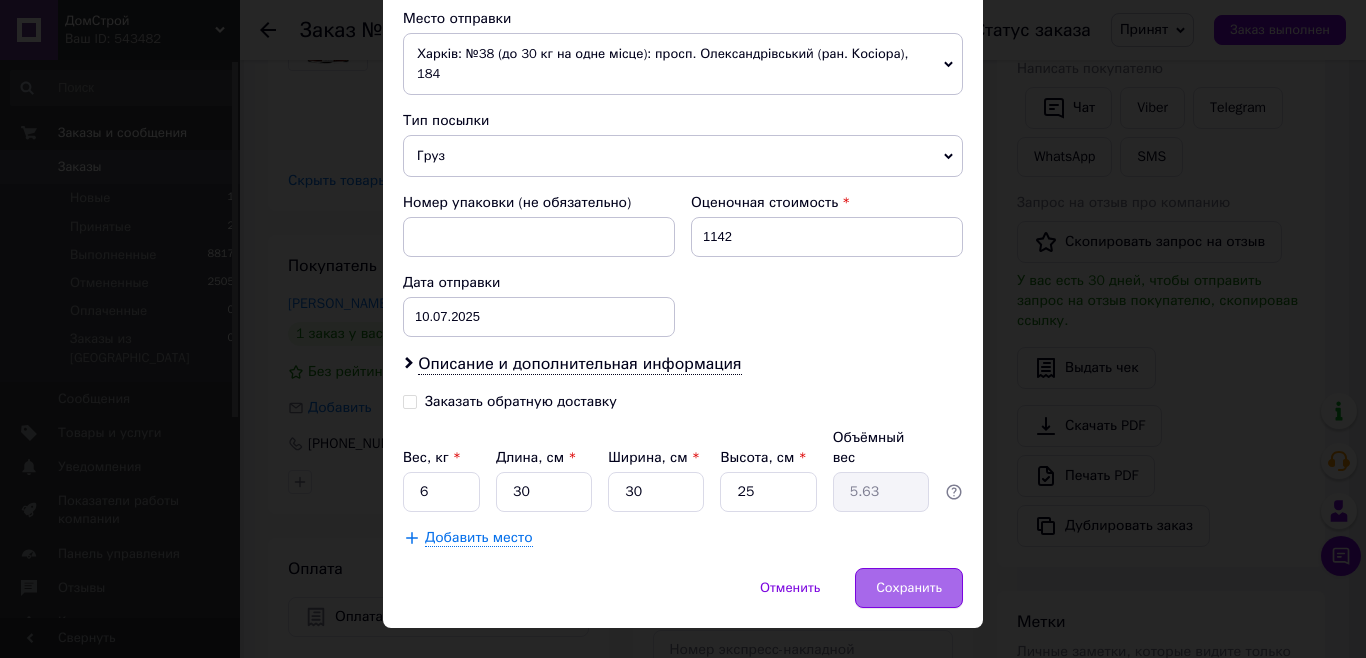 click on "Сохранить" at bounding box center [909, 588] 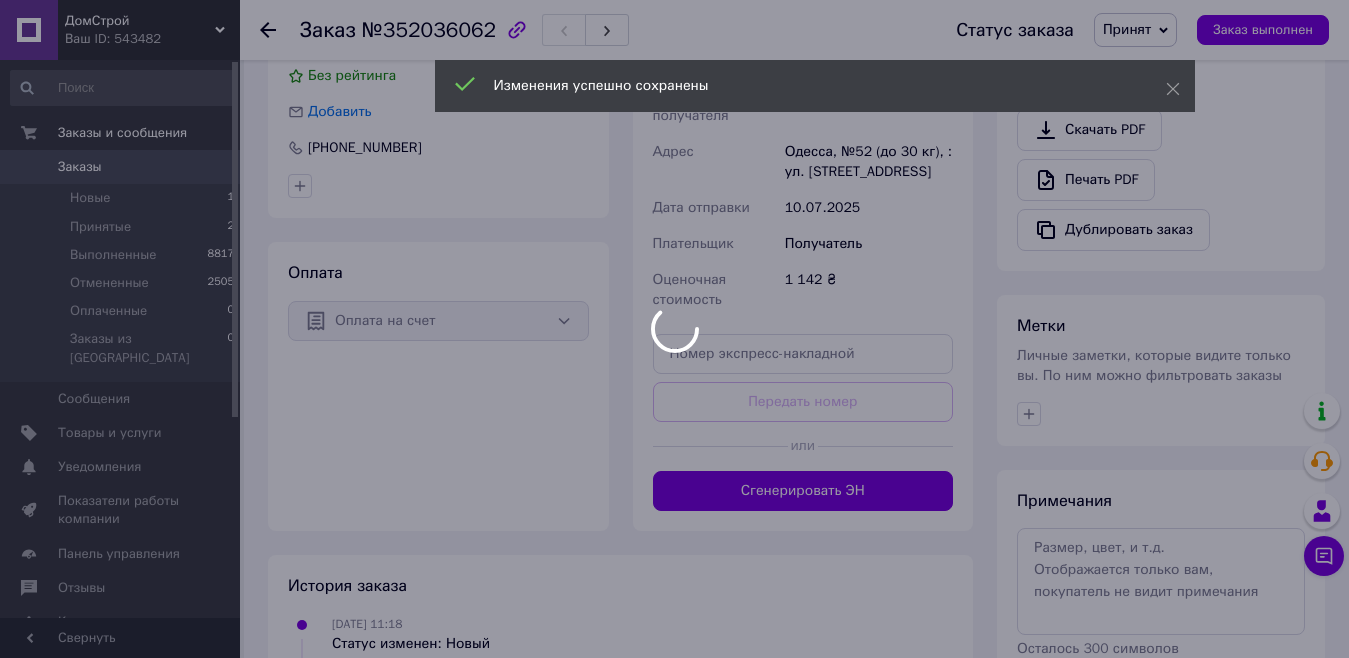 scroll, scrollTop: 777, scrollLeft: 0, axis: vertical 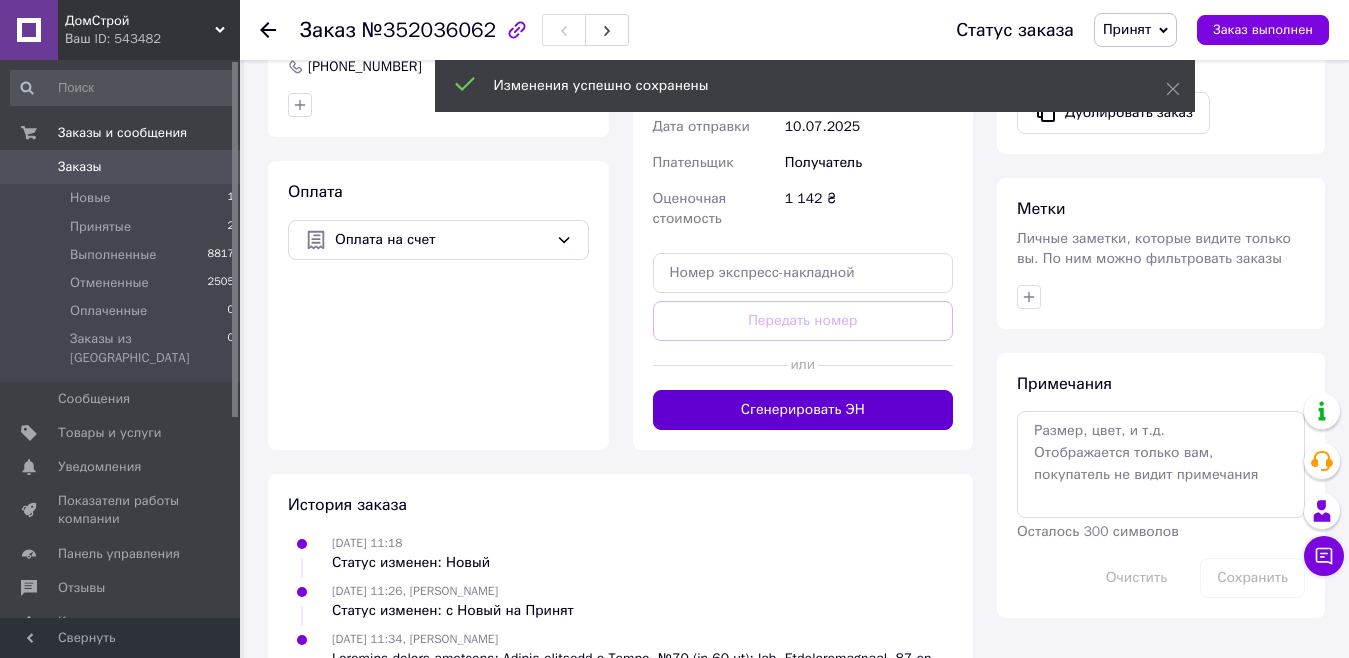 click on "Сгенерировать ЭН" at bounding box center [803, 410] 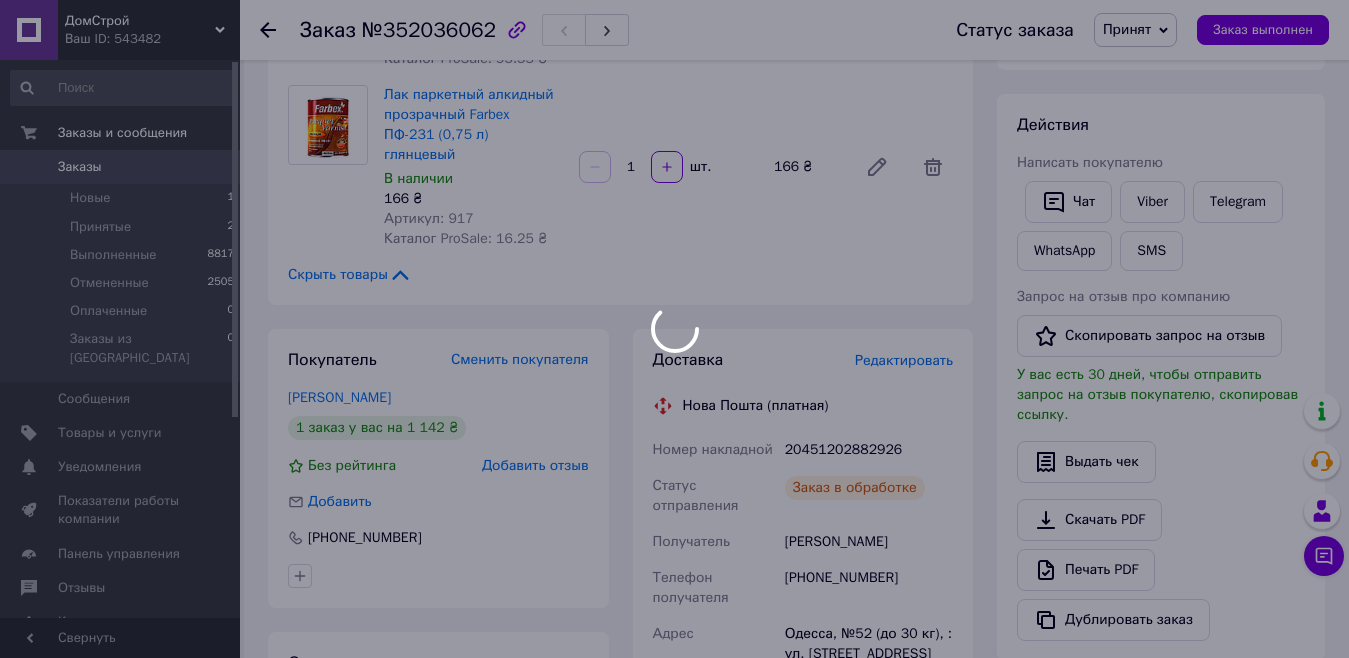 scroll, scrollTop: 277, scrollLeft: 0, axis: vertical 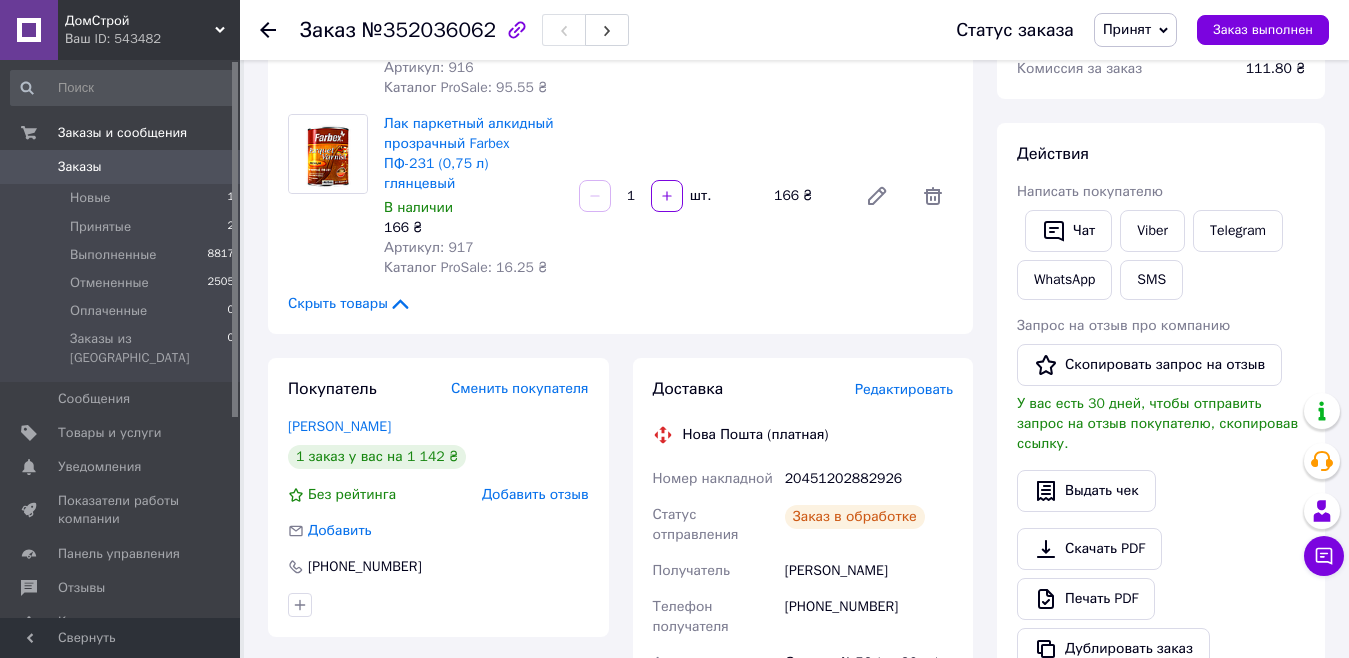click on "20451202882926" at bounding box center (869, 479) 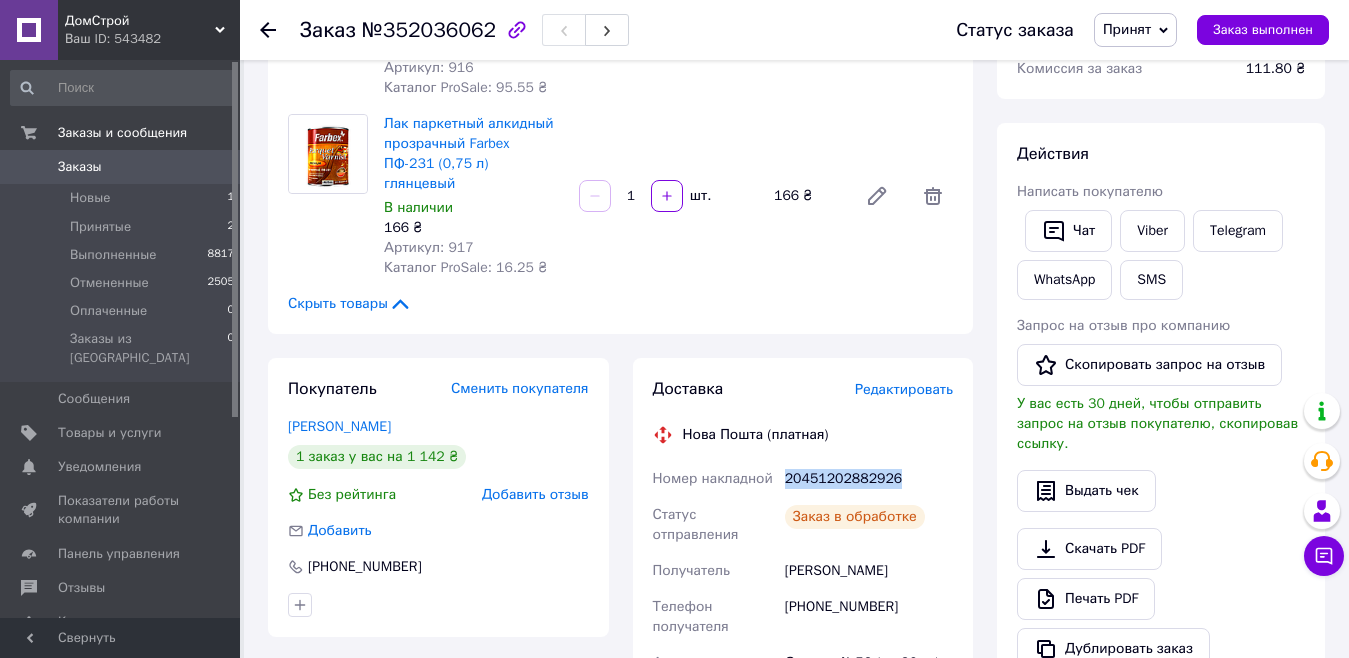click on "20451202882926" at bounding box center (869, 479) 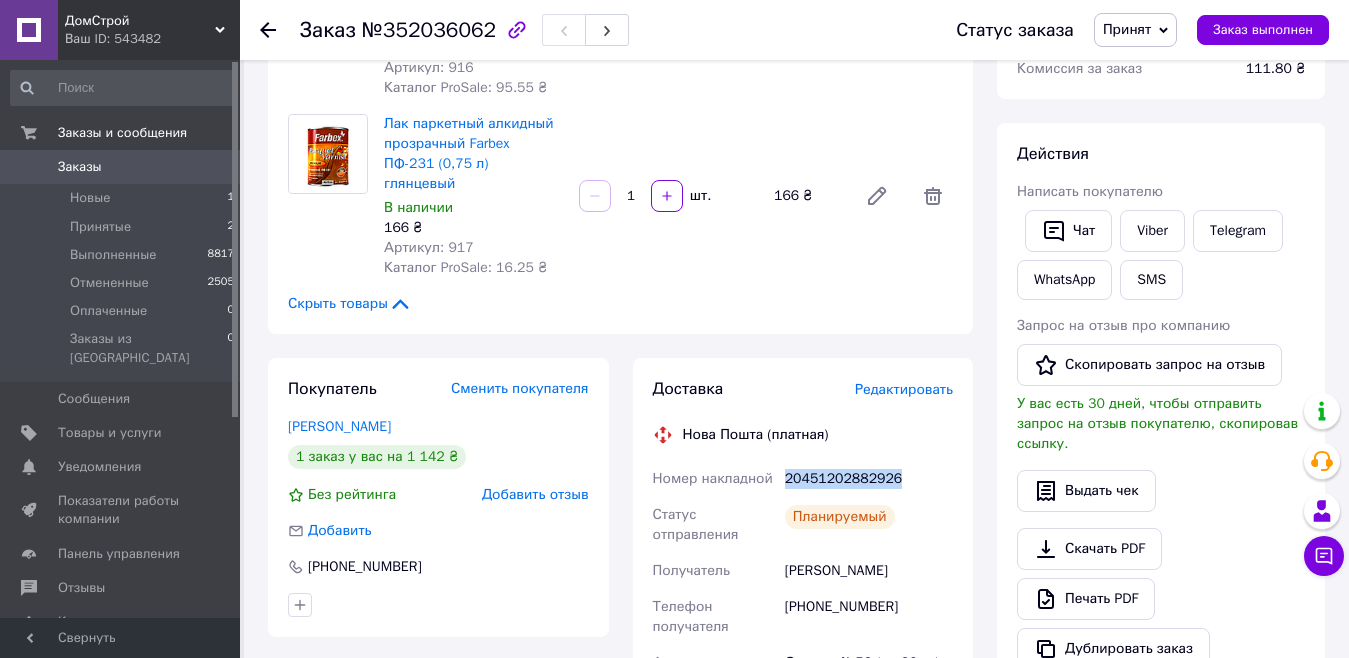 click on "Заказы" at bounding box center (121, 167) 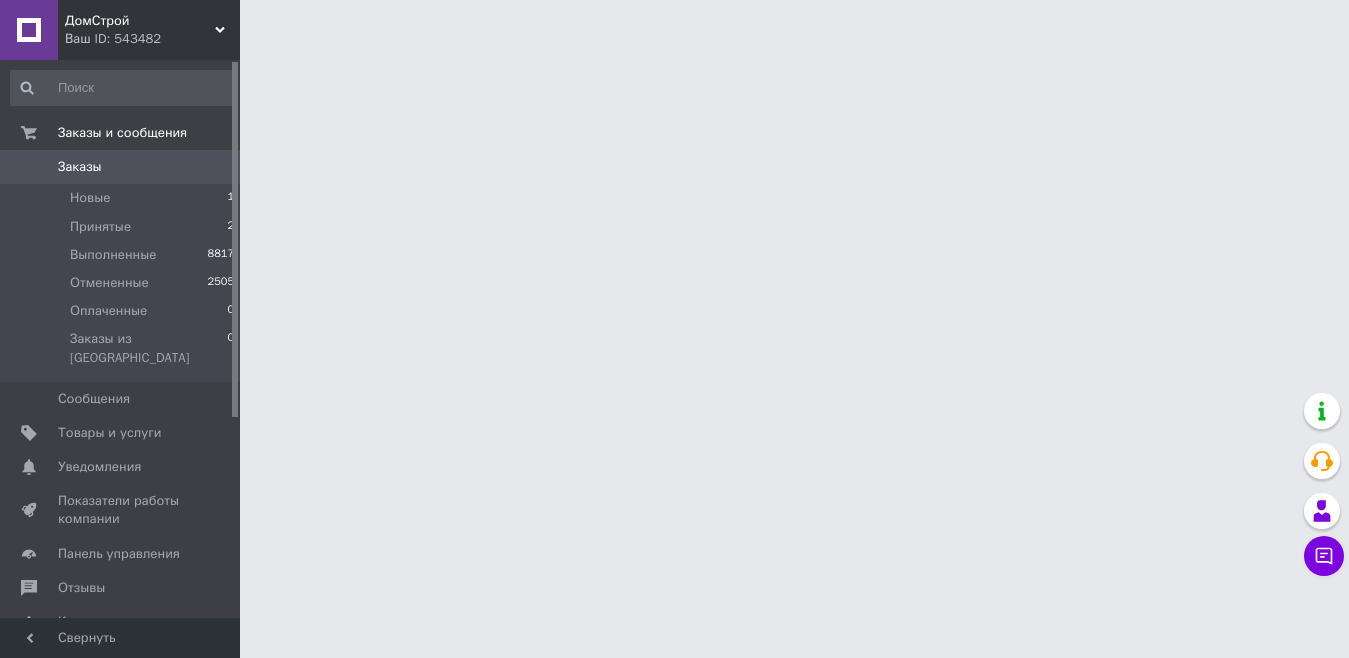 scroll, scrollTop: 0, scrollLeft: 0, axis: both 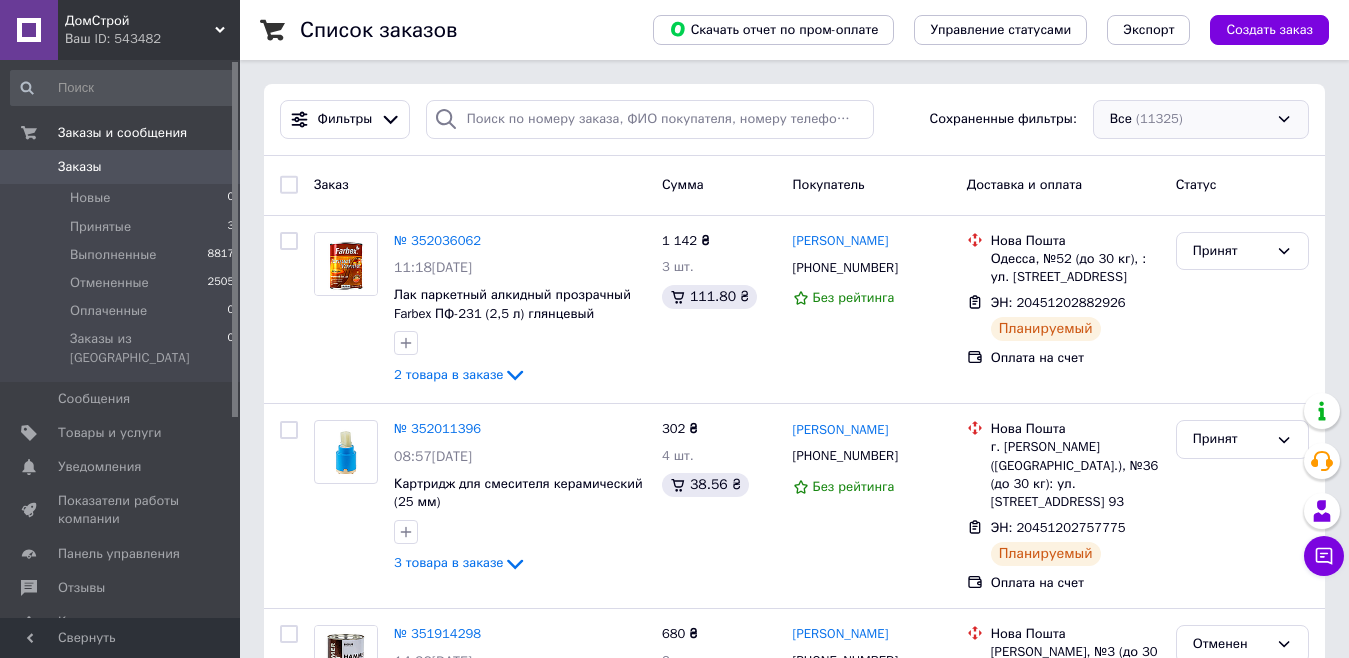 click on "Все (11325)" at bounding box center [1201, 119] 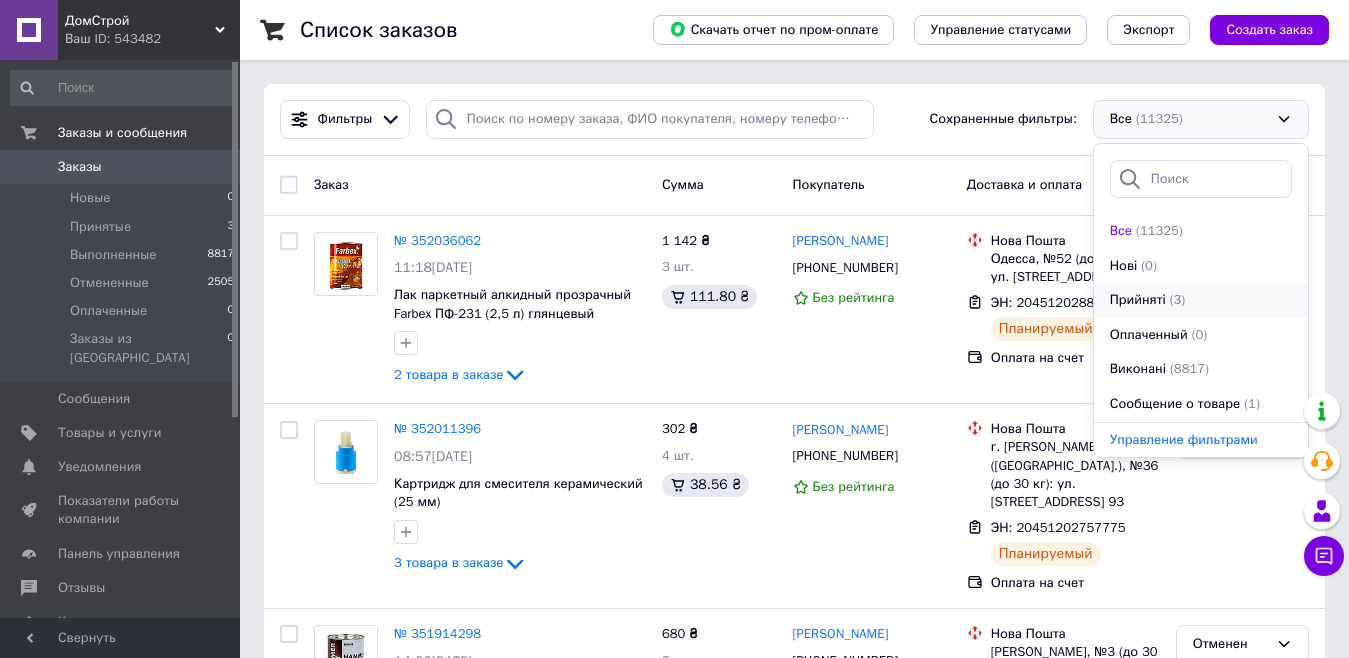 click on "Прийняті" at bounding box center [1138, 300] 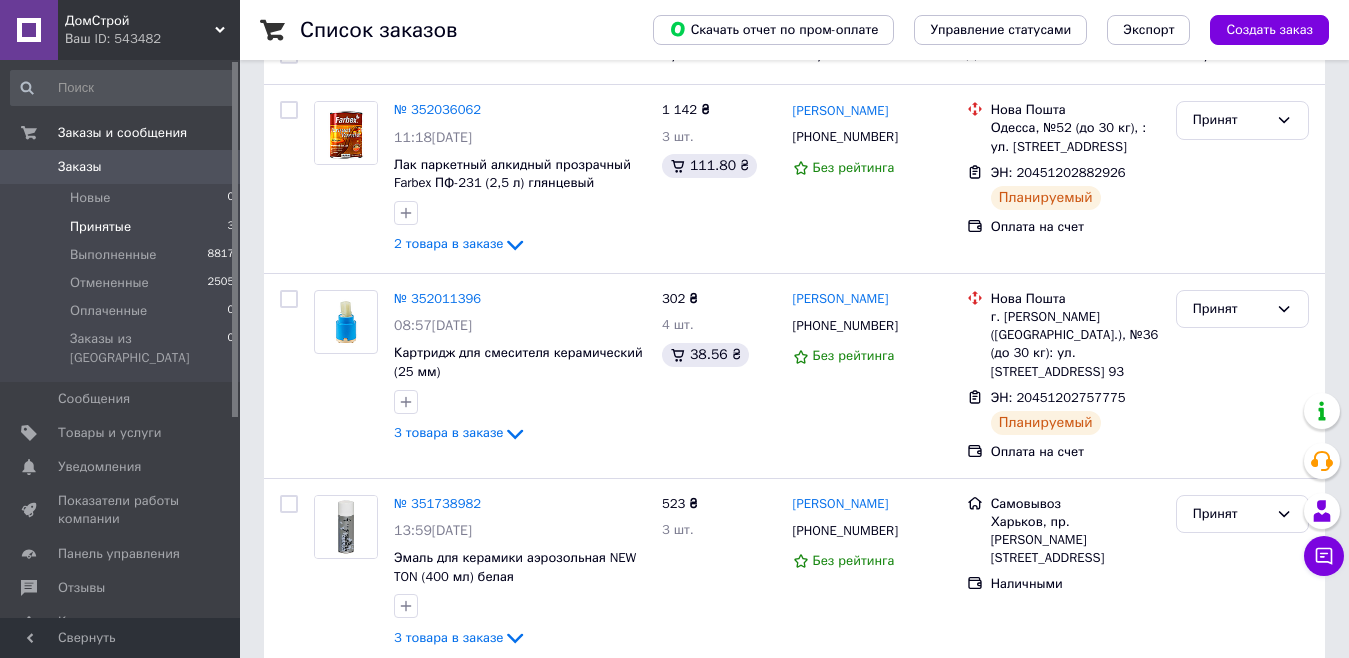 scroll, scrollTop: 234, scrollLeft: 0, axis: vertical 